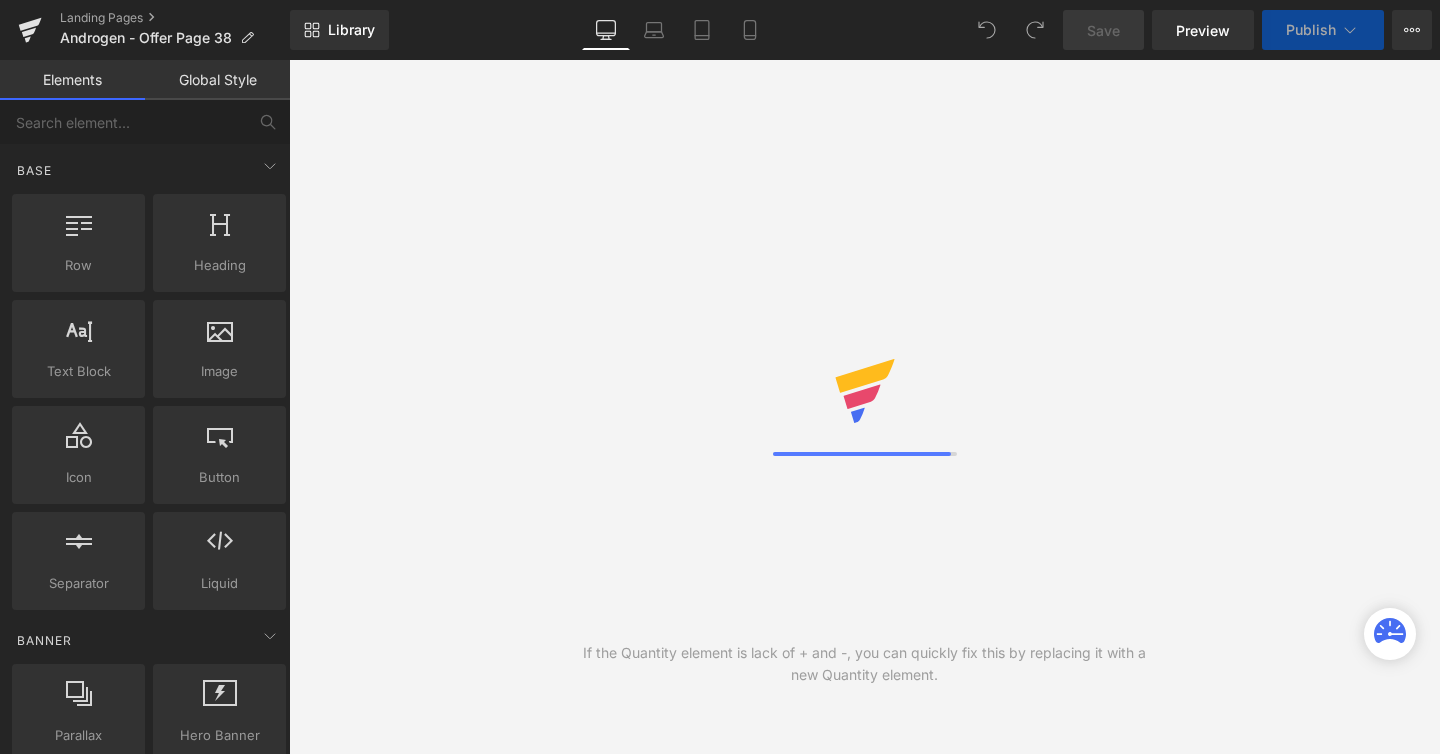 click 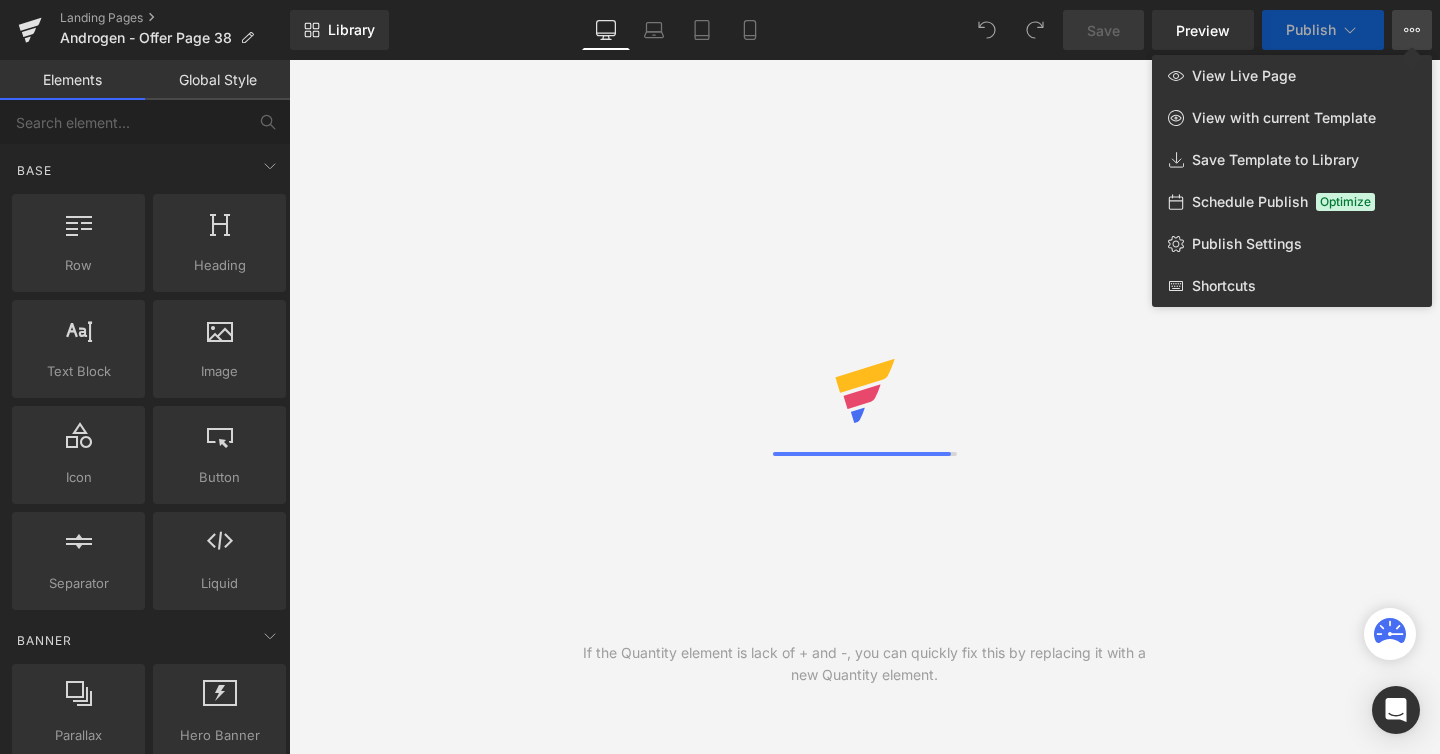 scroll, scrollTop: 0, scrollLeft: 0, axis: both 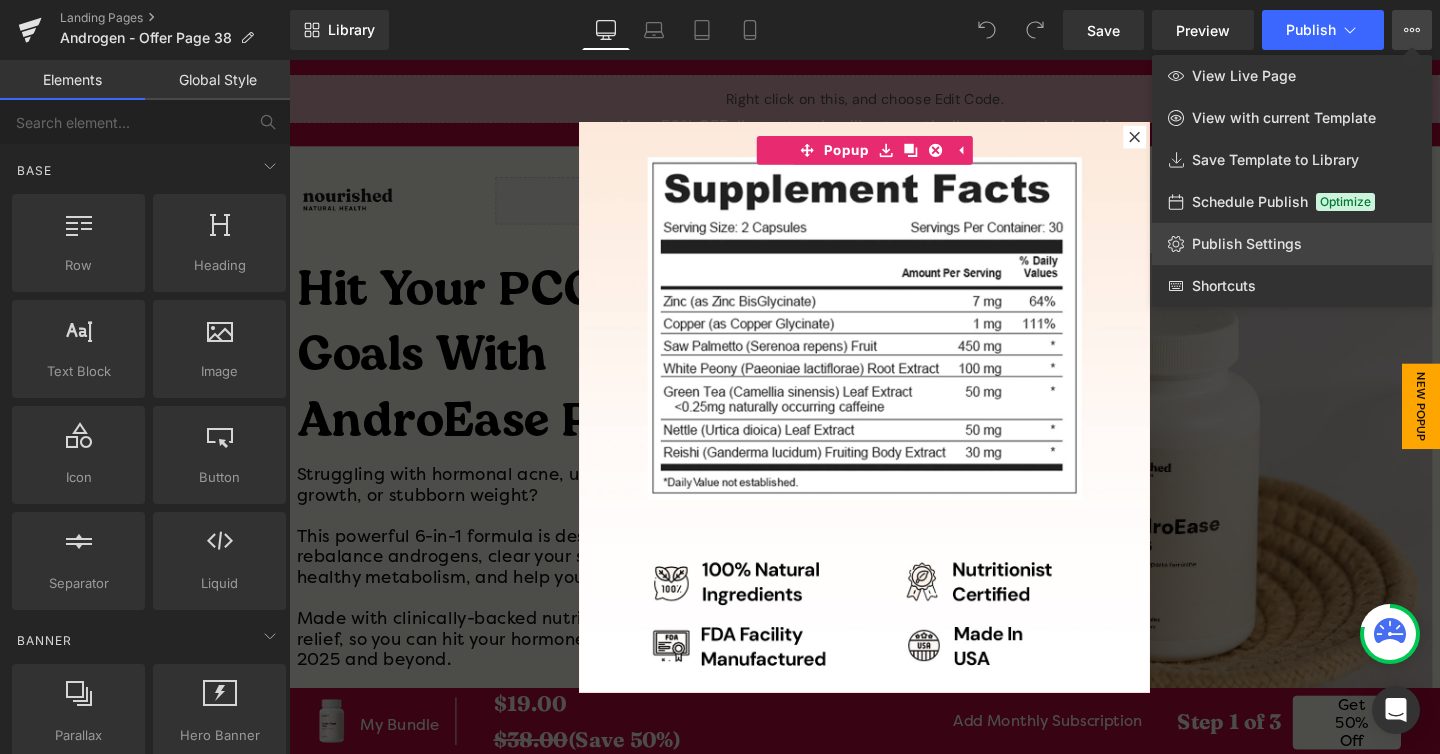click on "Publish Settings" at bounding box center (1247, 244) 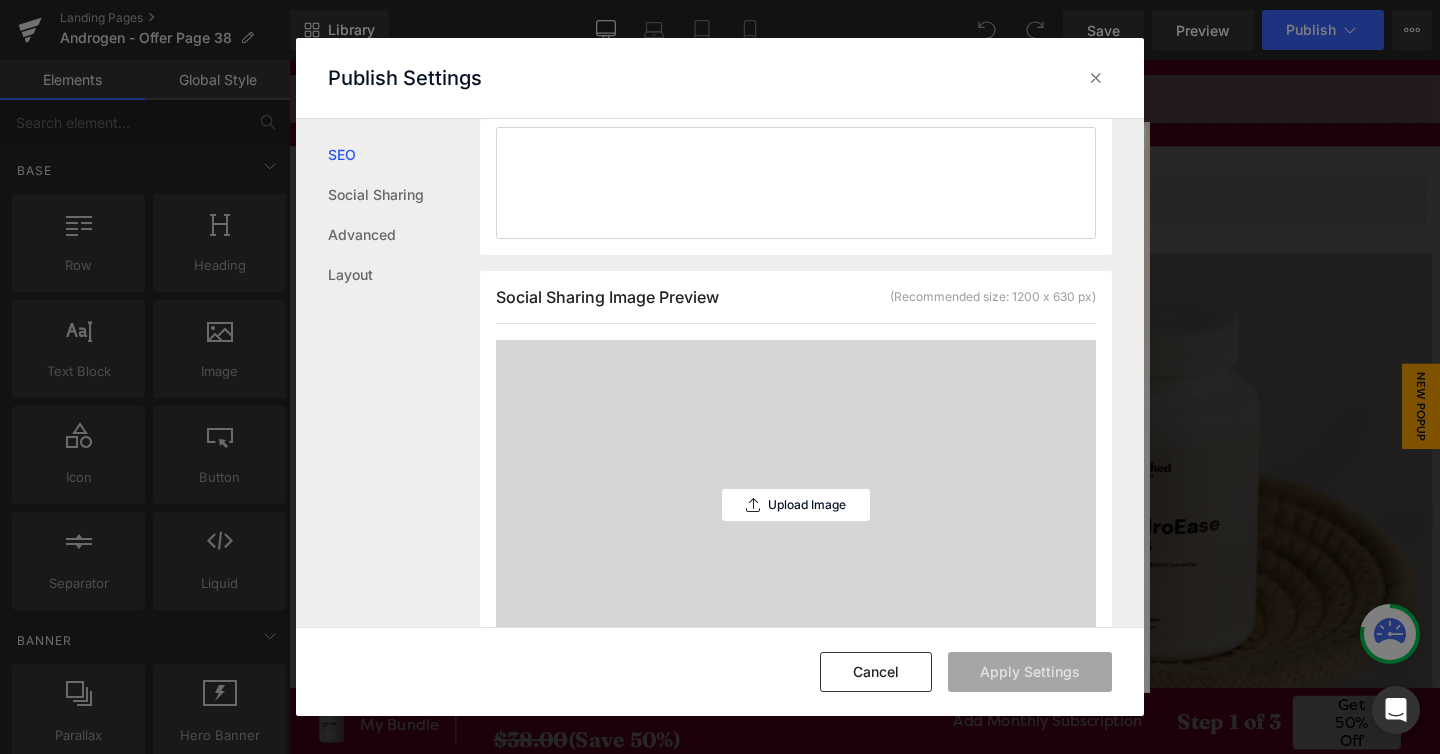 scroll, scrollTop: 483, scrollLeft: 0, axis: vertical 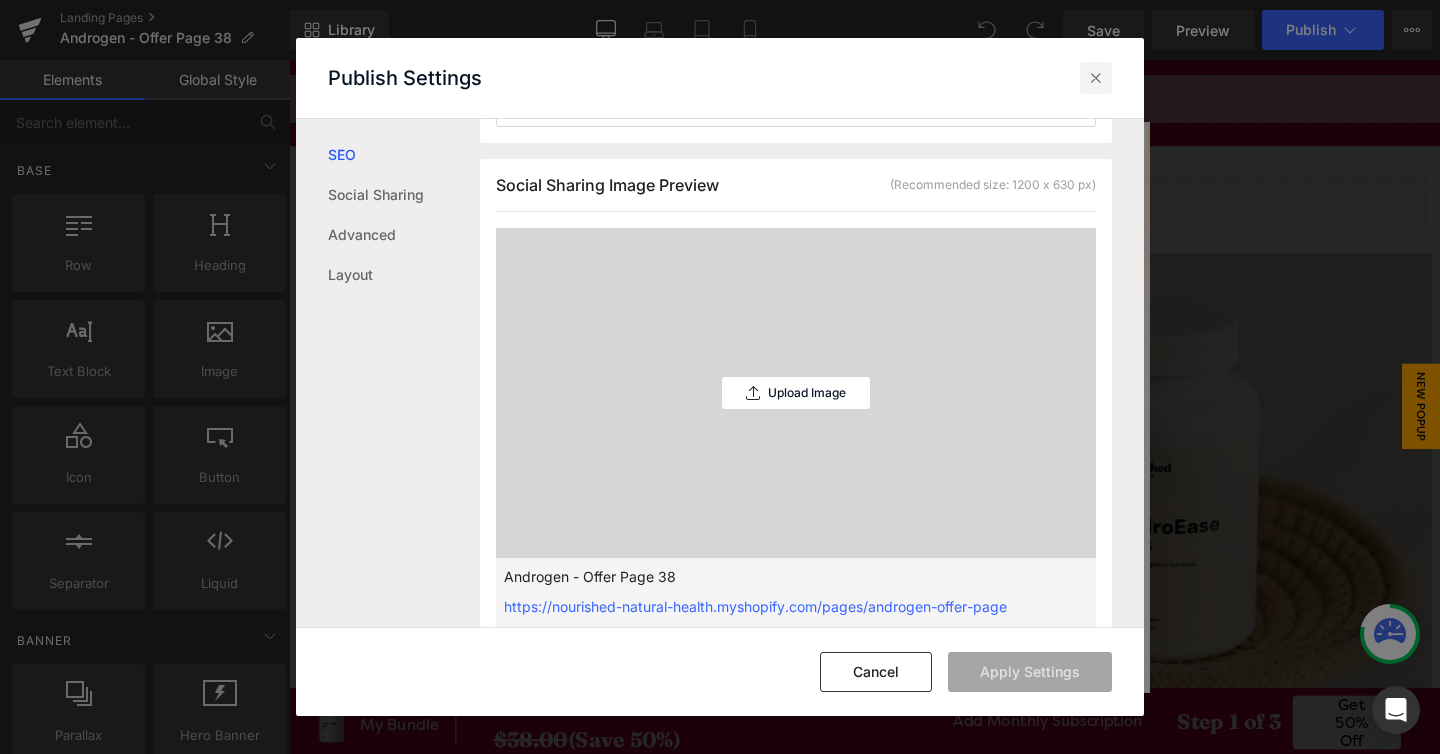 click at bounding box center [1096, 78] 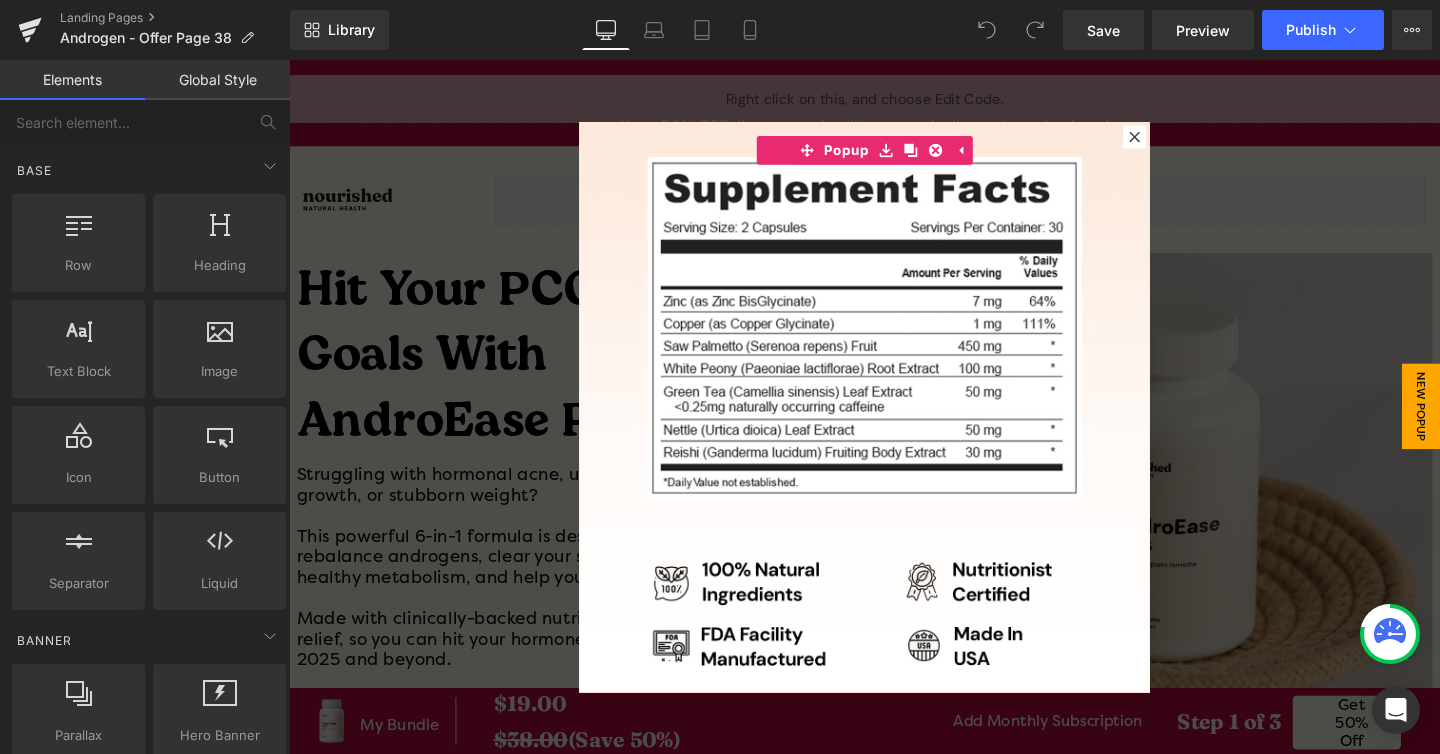 click at bounding box center (894, 425) 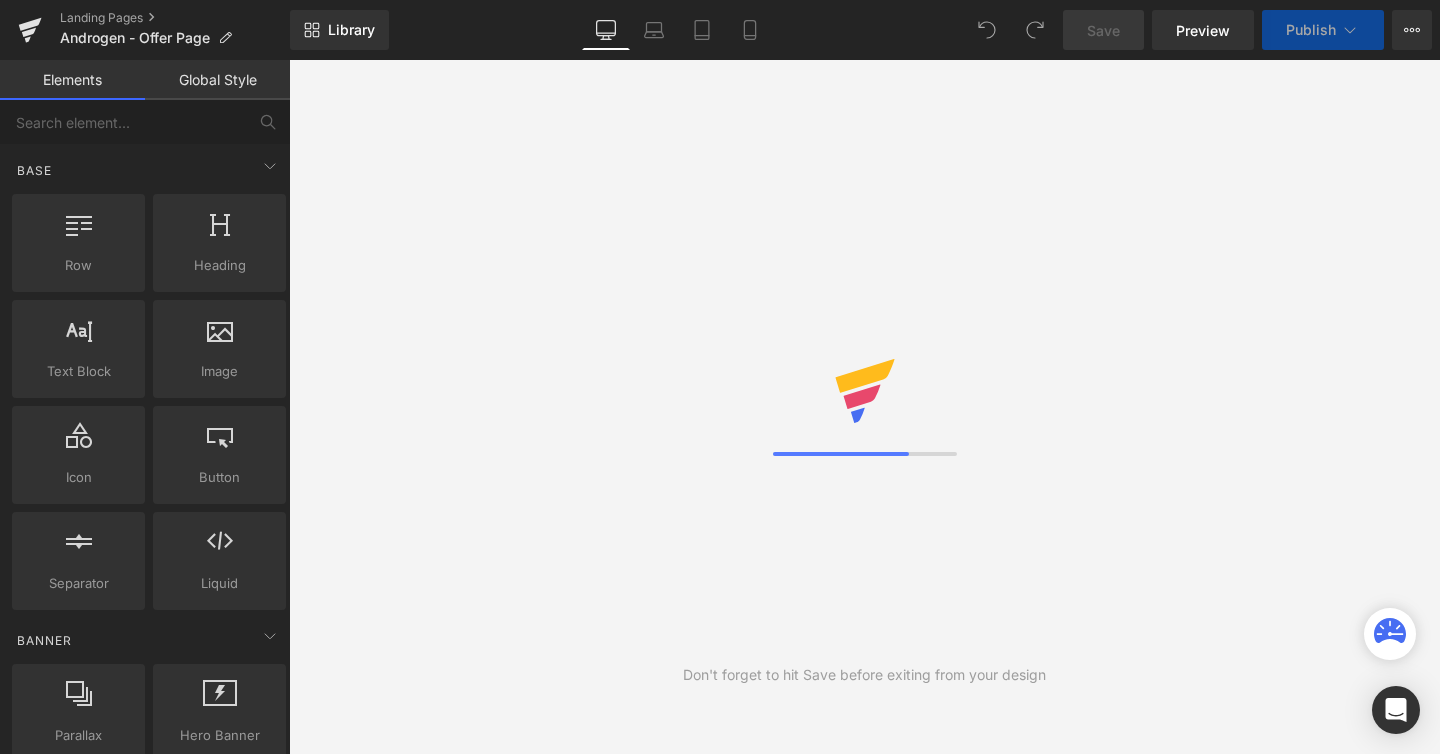 scroll, scrollTop: 0, scrollLeft: 0, axis: both 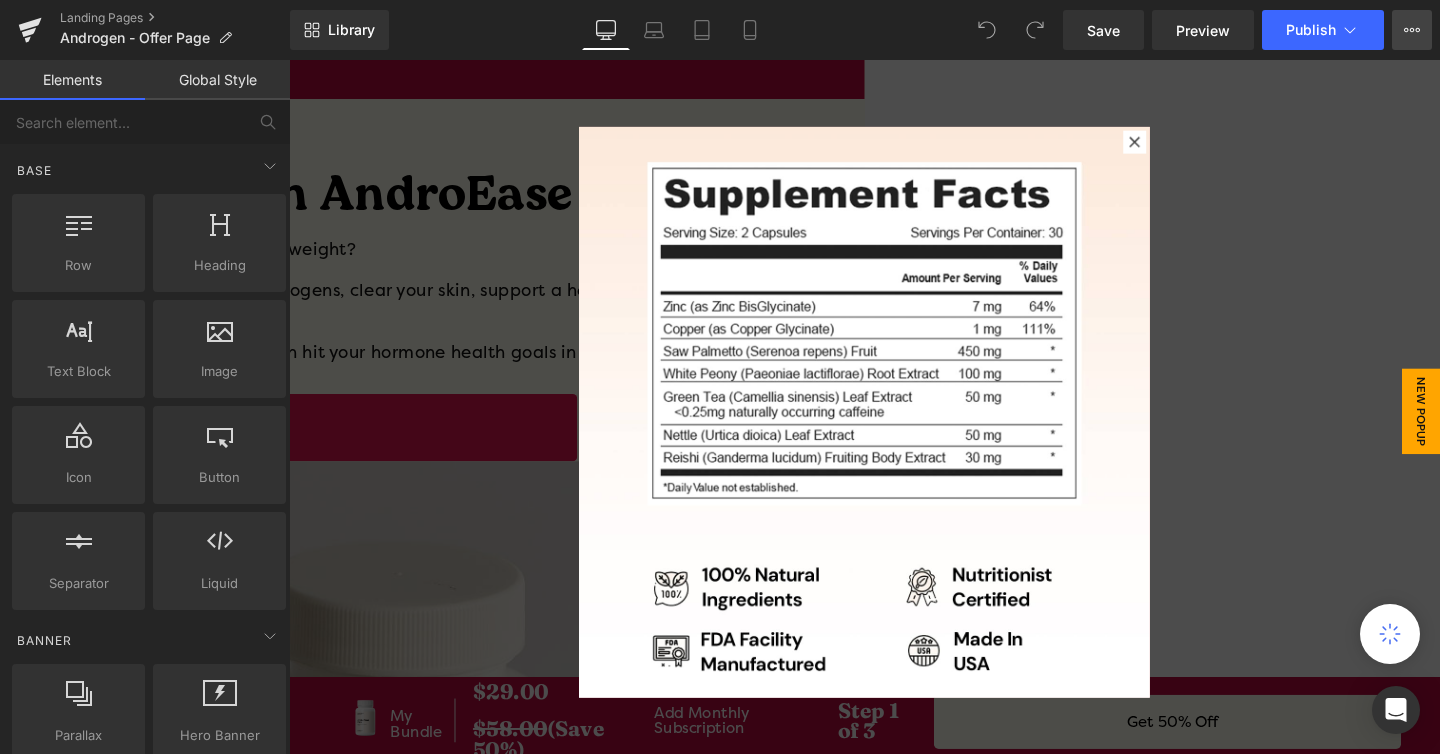click 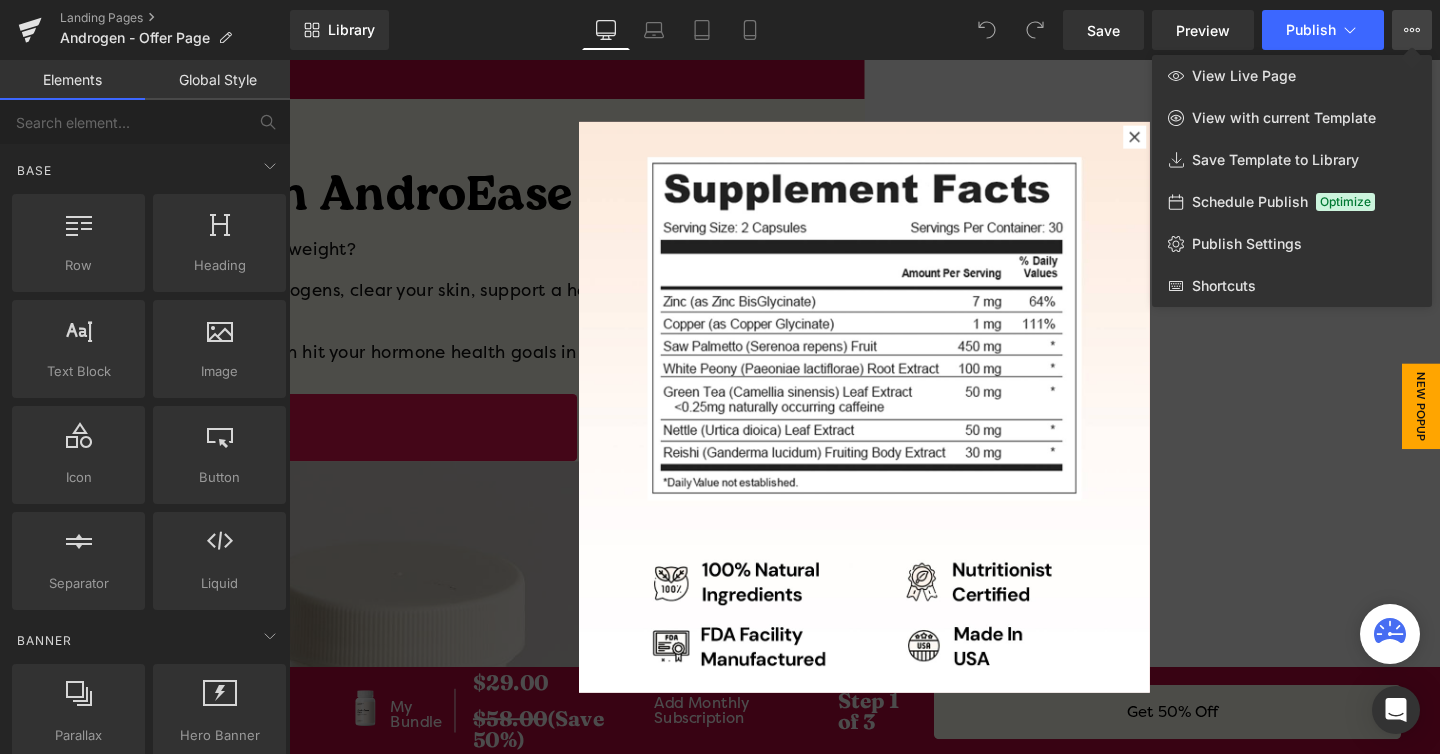 scroll, scrollTop: 0, scrollLeft: 0, axis: both 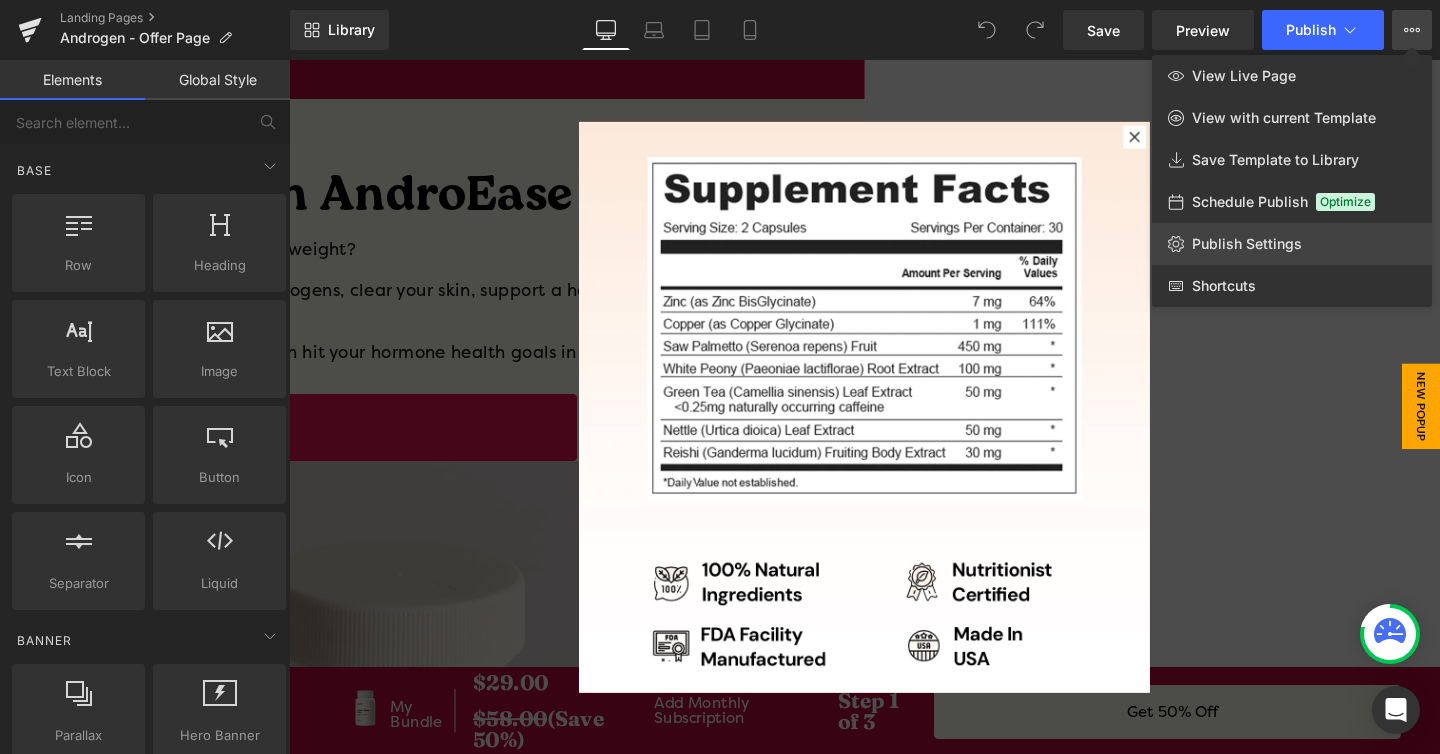 click on "Publish Settings" 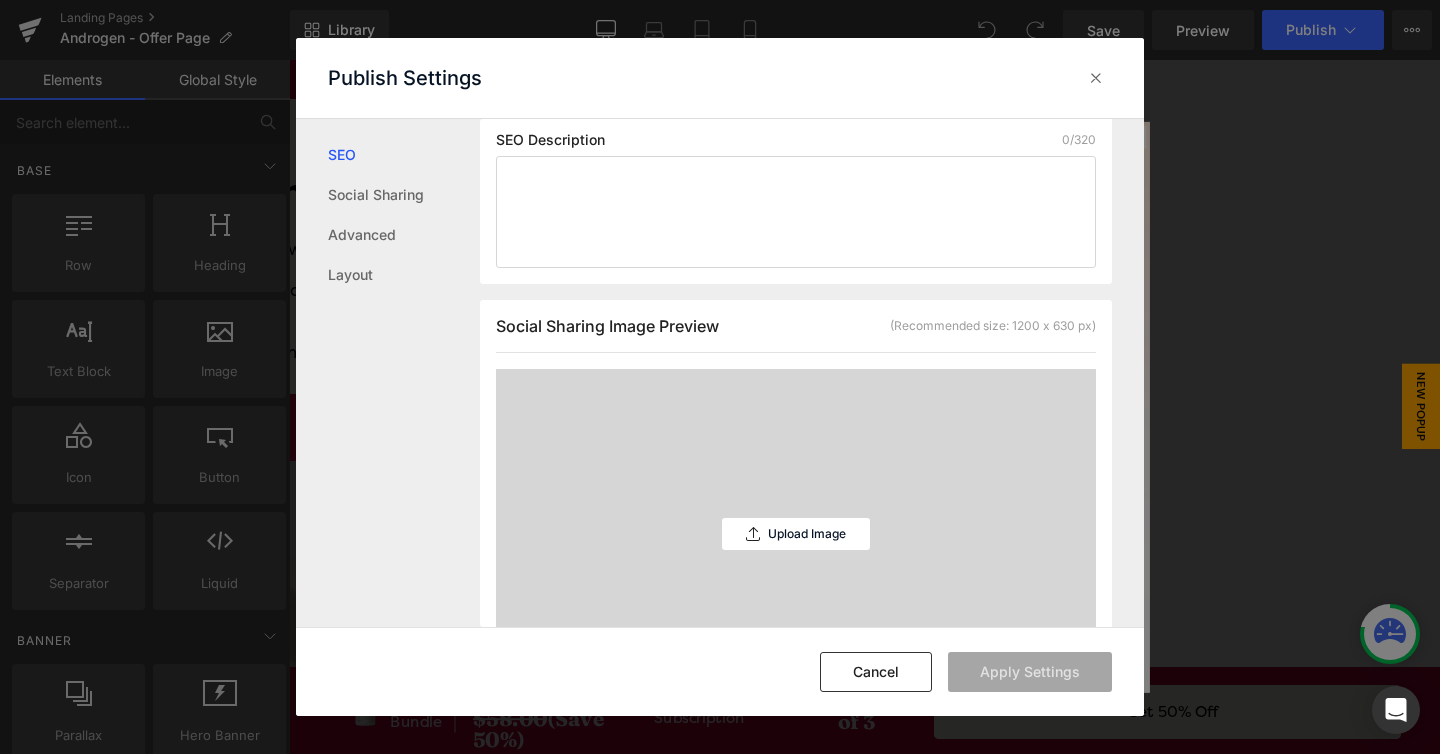 scroll, scrollTop: 347, scrollLeft: 0, axis: vertical 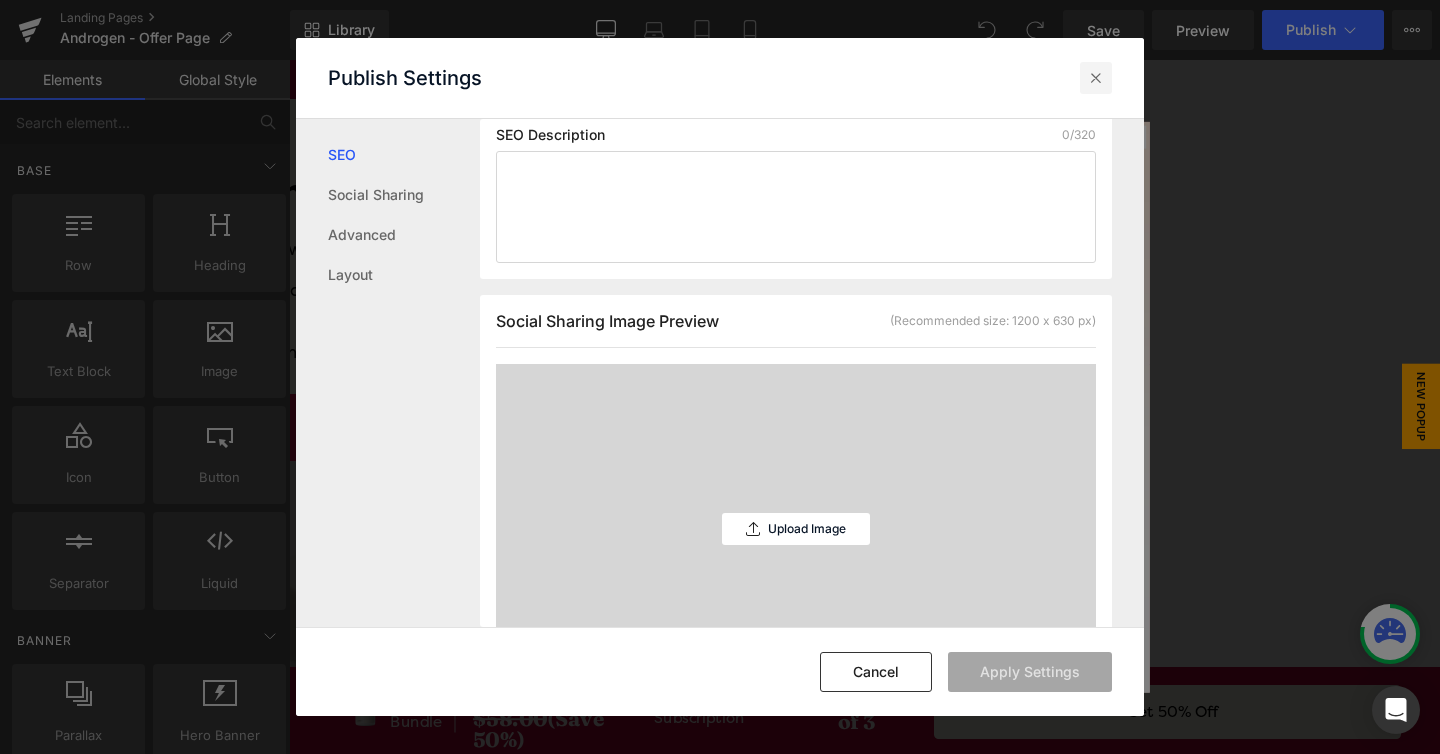 click at bounding box center (1096, 78) 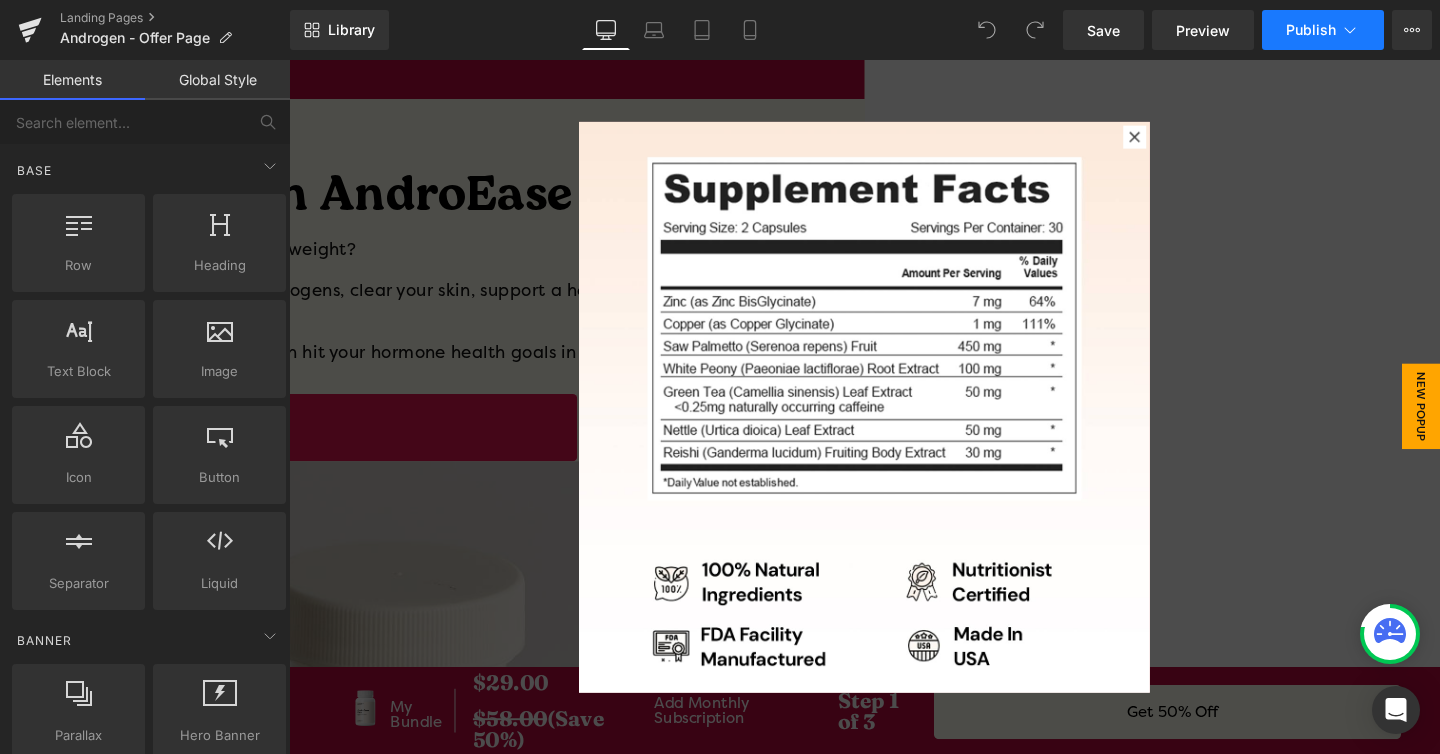 click on "Publish" at bounding box center (1323, 30) 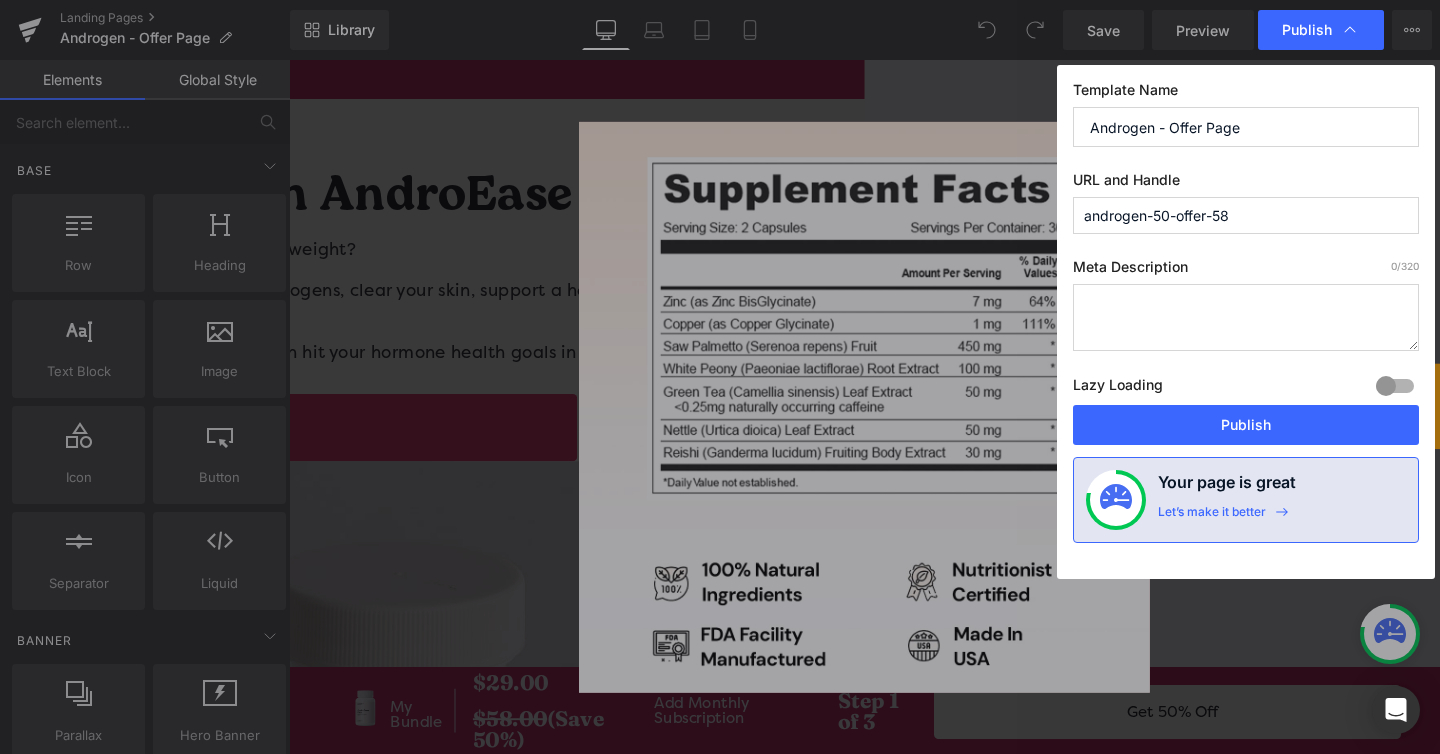 click on "Publish" at bounding box center [1321, 30] 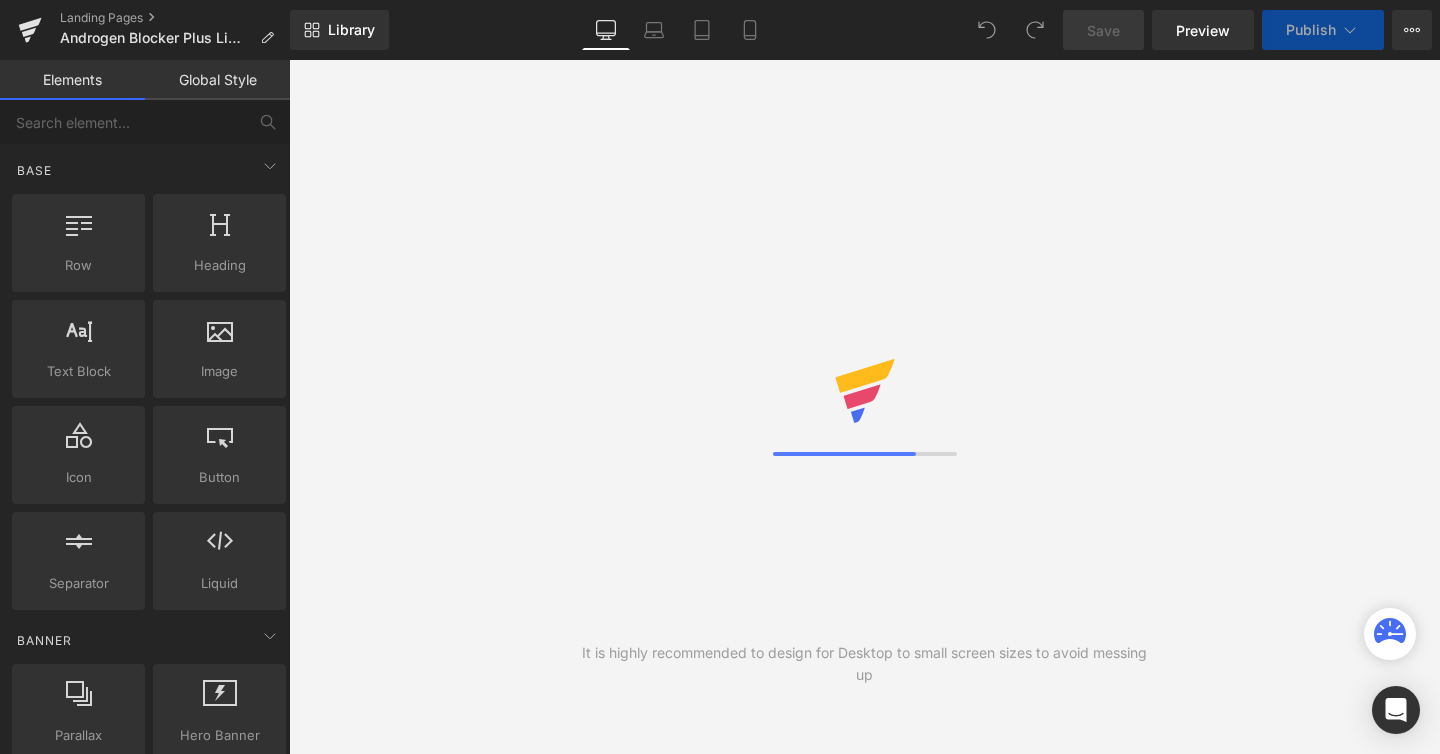 scroll, scrollTop: 0, scrollLeft: 0, axis: both 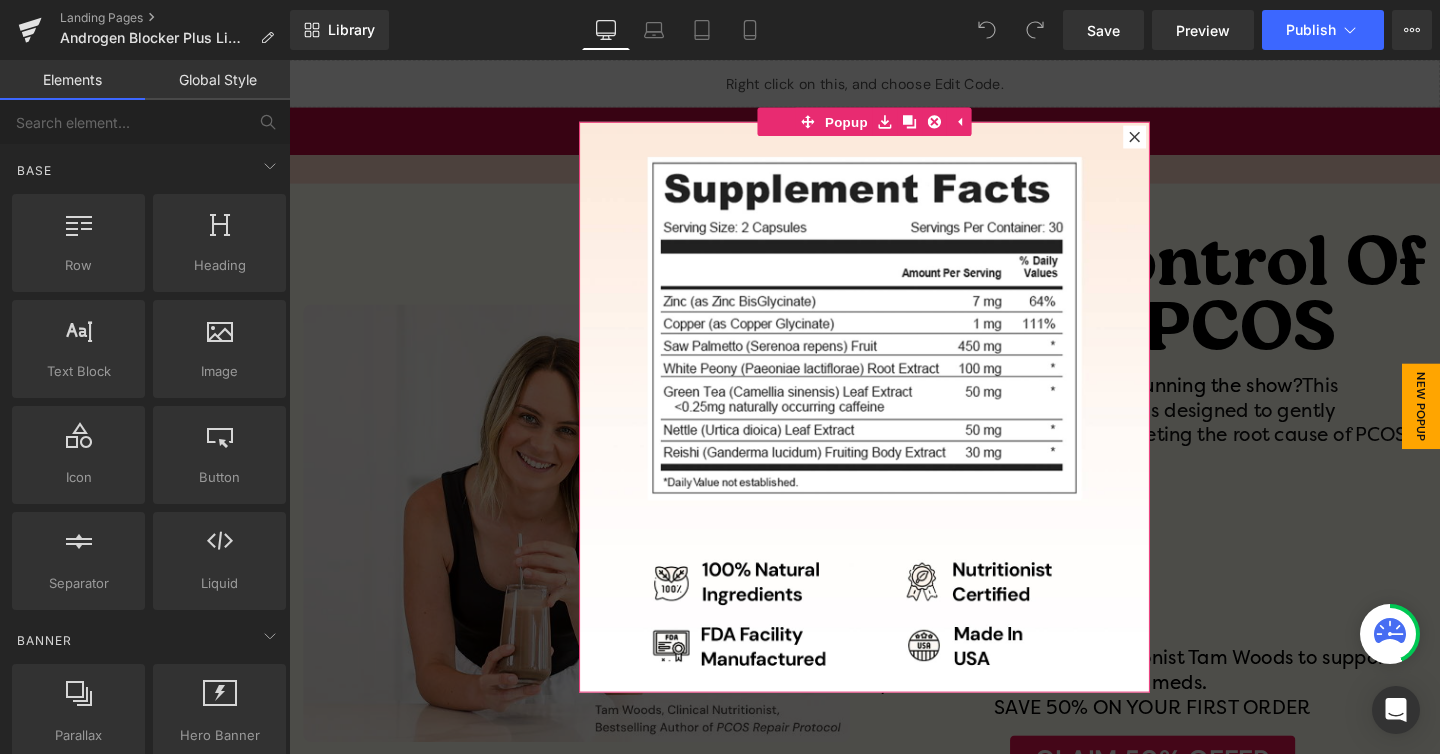 click 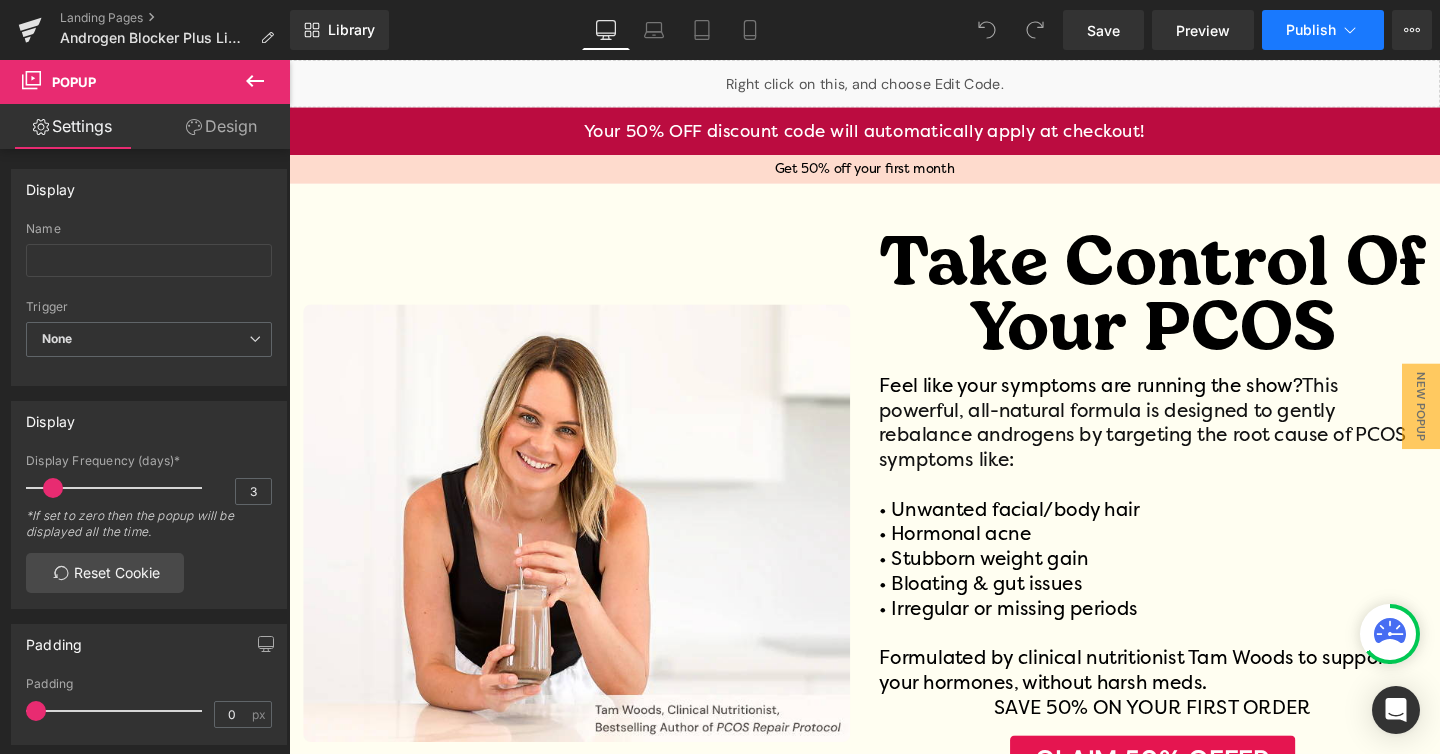 click on "Publish" at bounding box center [1323, 30] 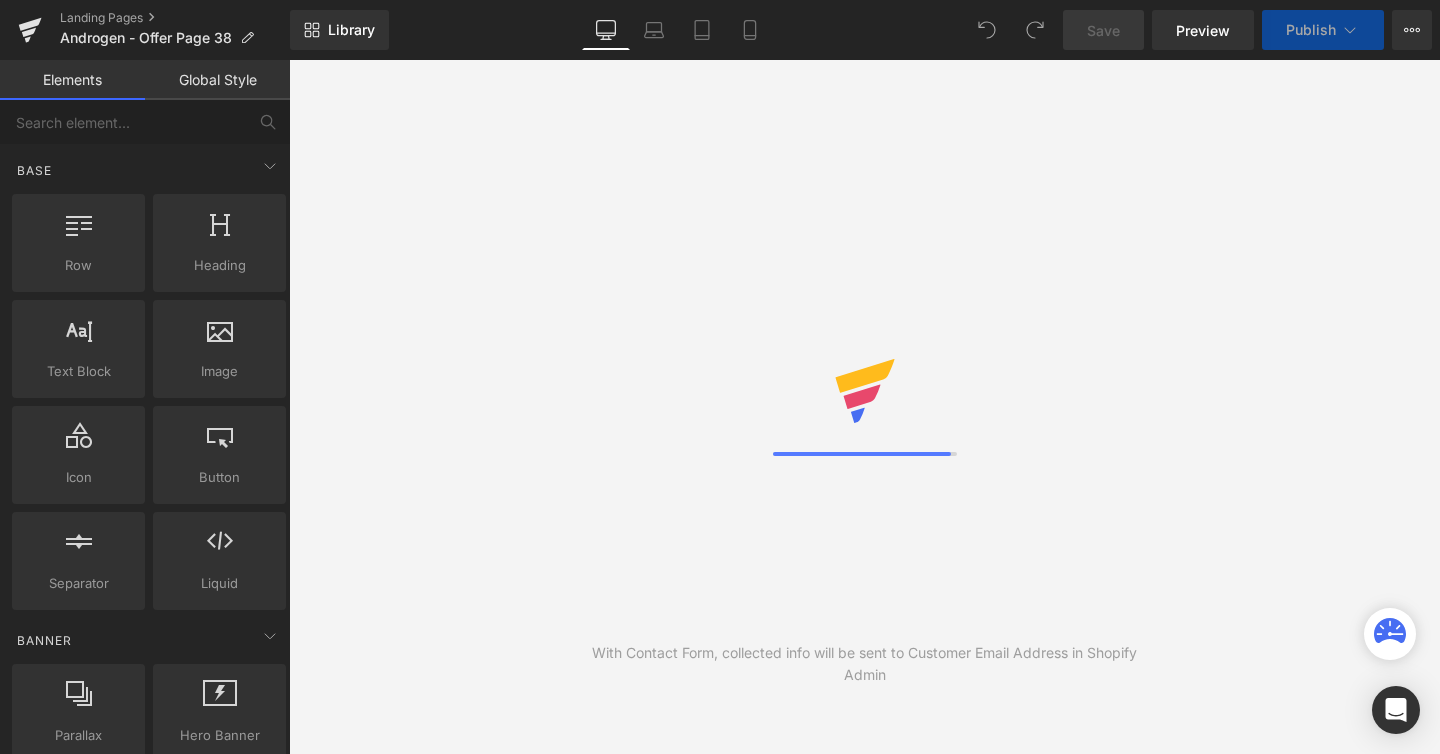 scroll, scrollTop: 0, scrollLeft: 0, axis: both 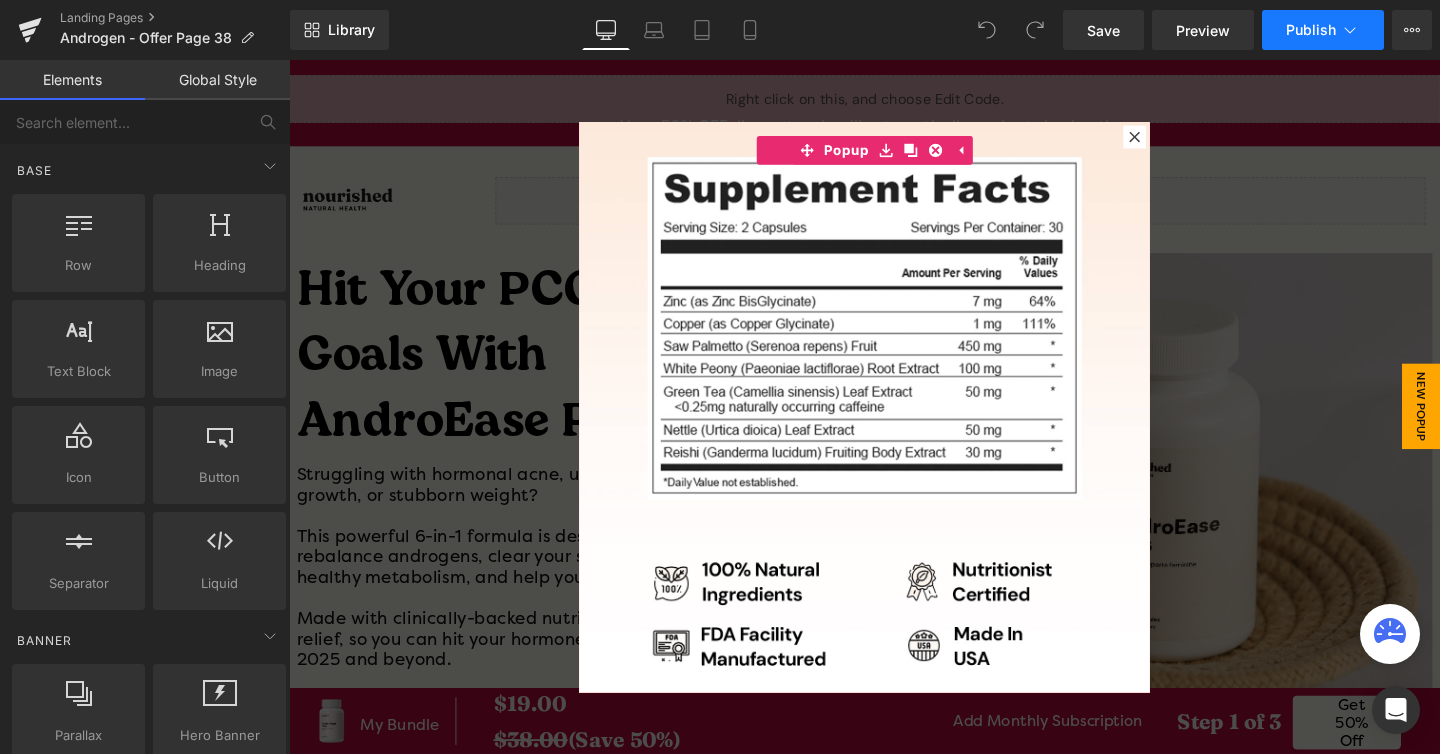 click on "Publish" at bounding box center (1323, 30) 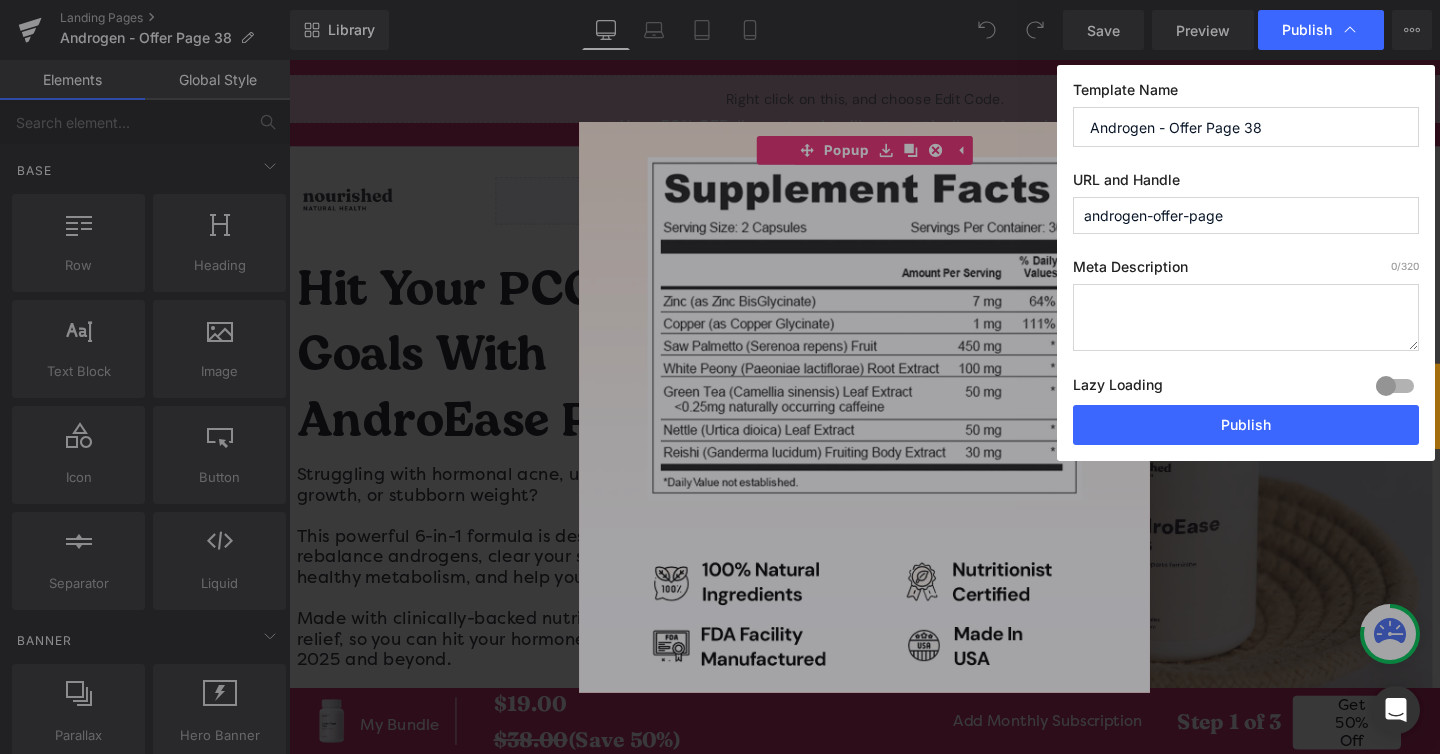 click on "androgen-offer-page" at bounding box center [1246, 215] 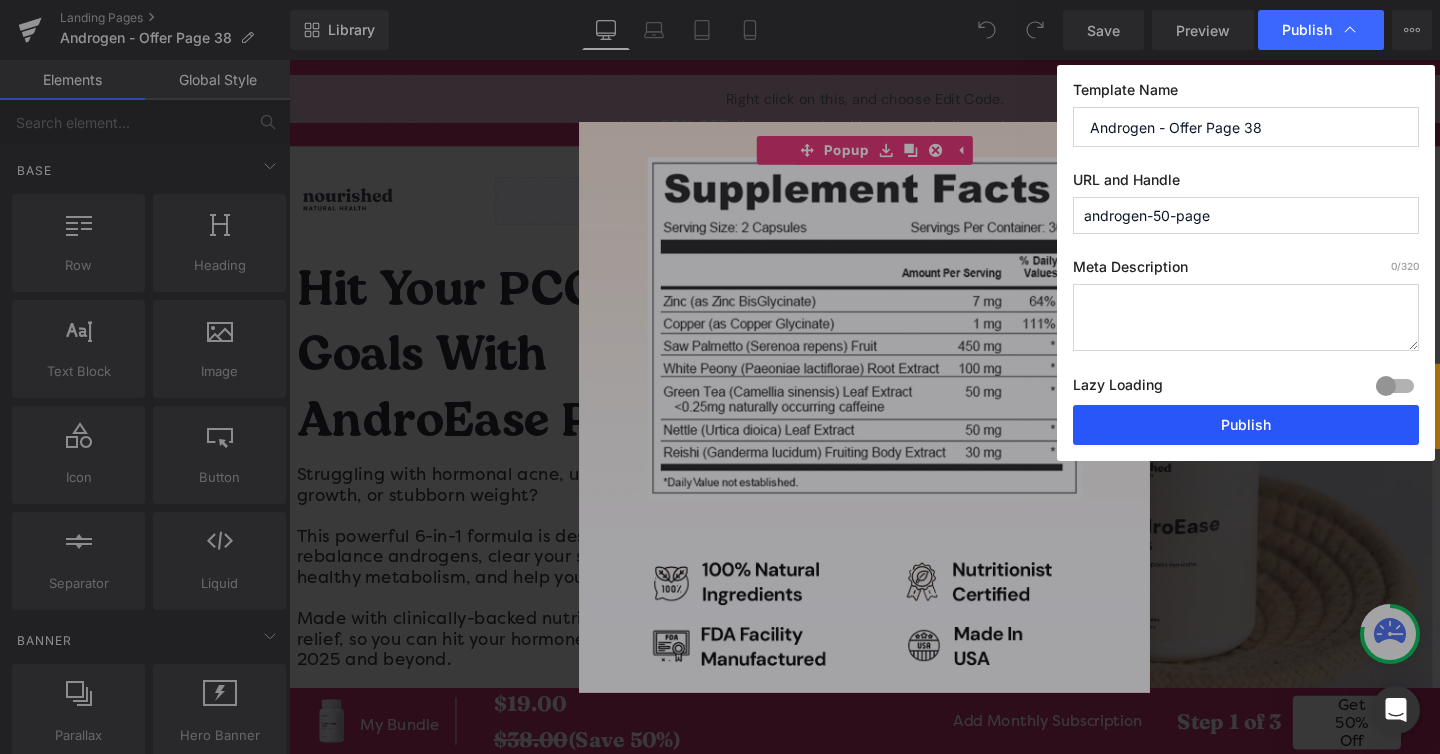 type on "androgen-50-page" 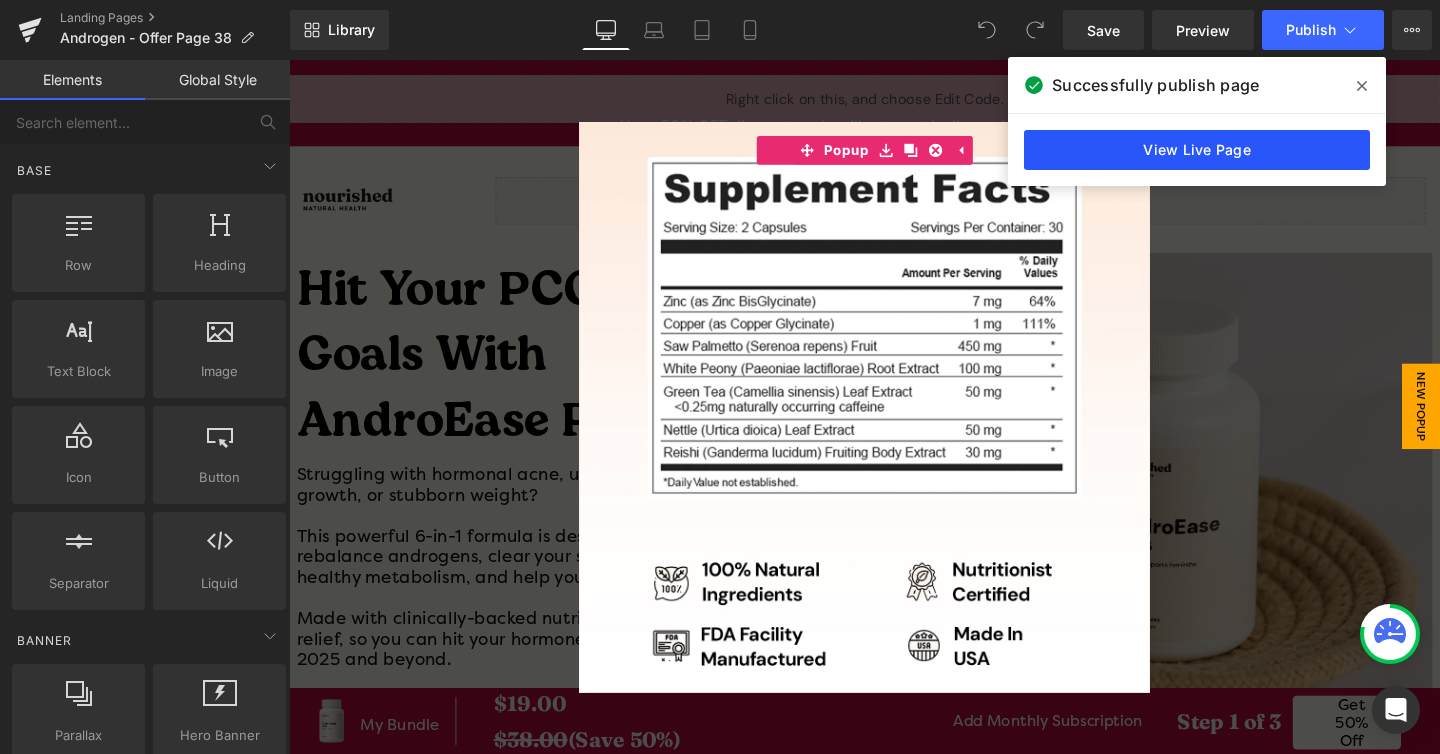click on "View Live Page" at bounding box center (1197, 150) 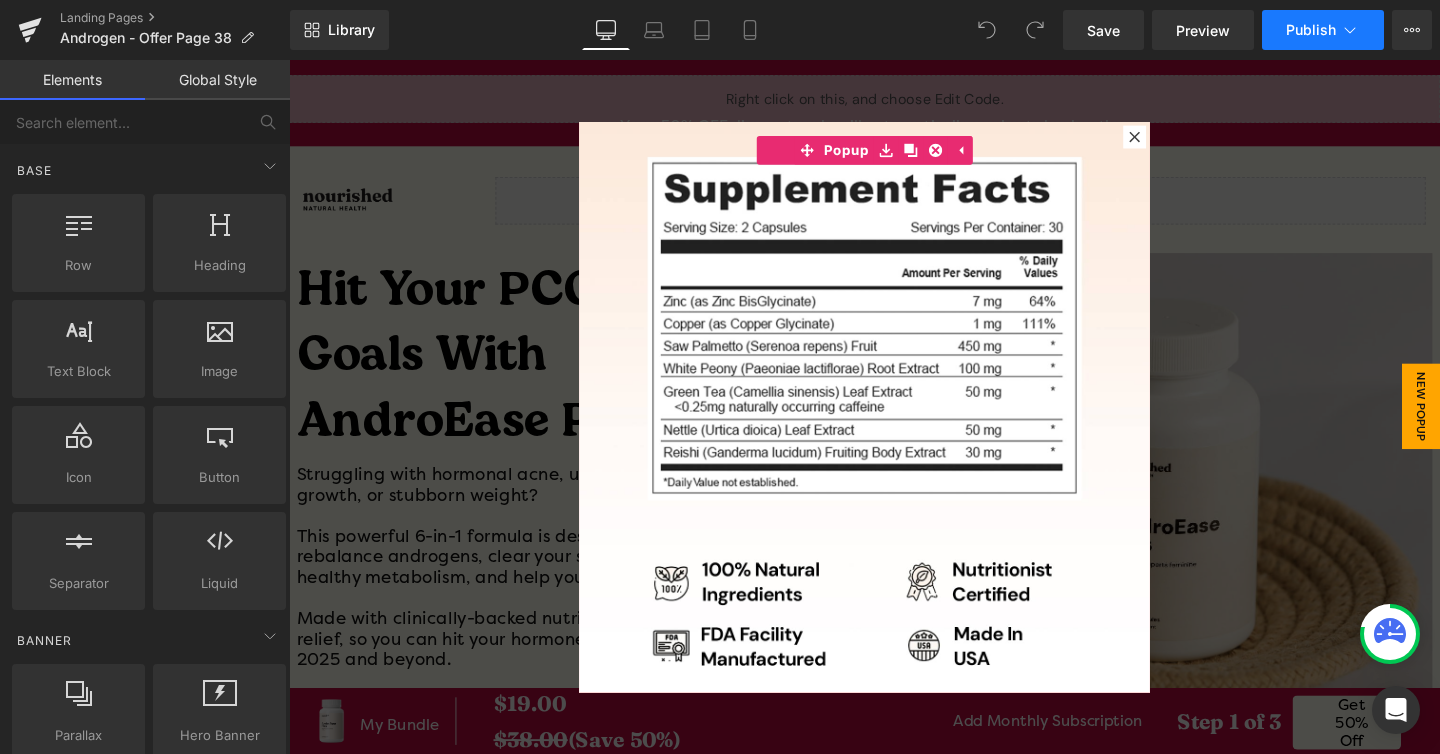 click on "Publish" at bounding box center [1323, 30] 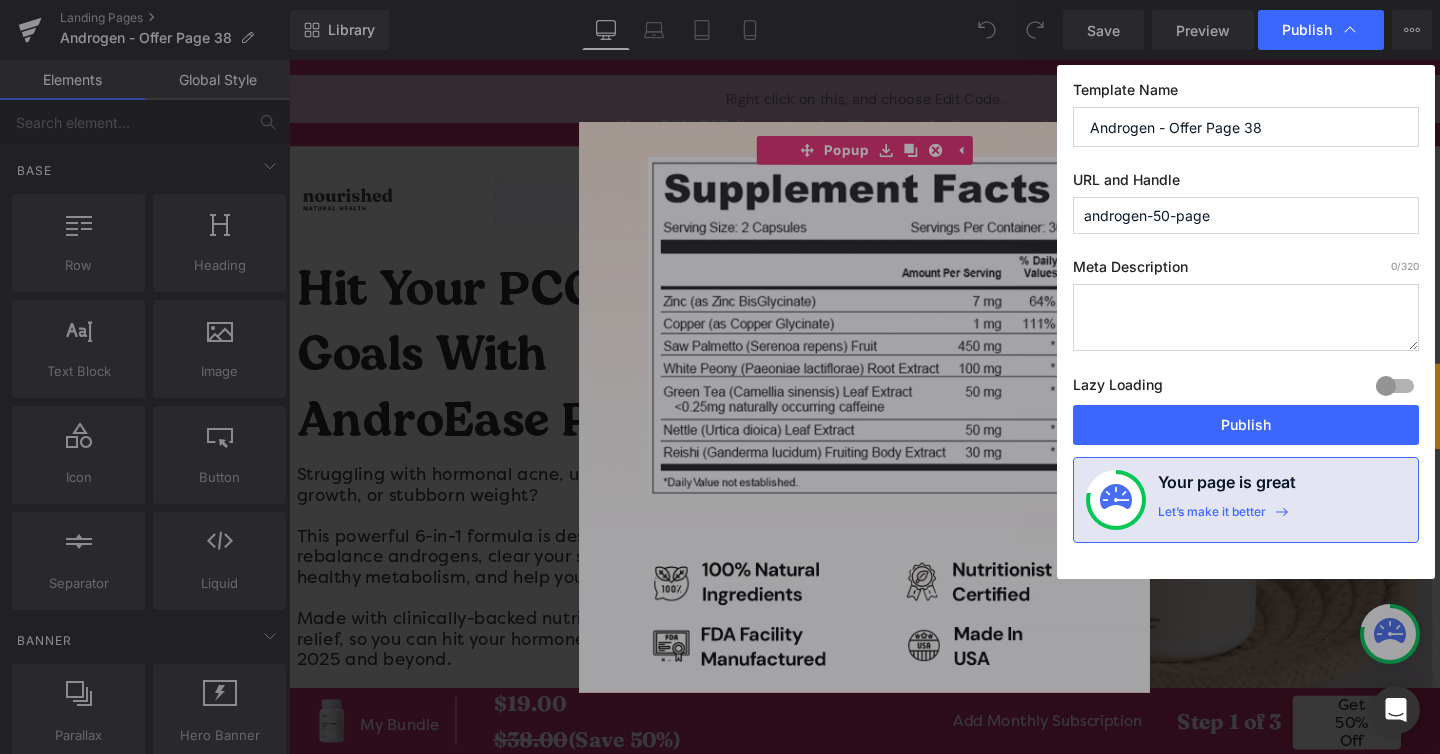 click on "androgen-50-page" at bounding box center (1246, 215) 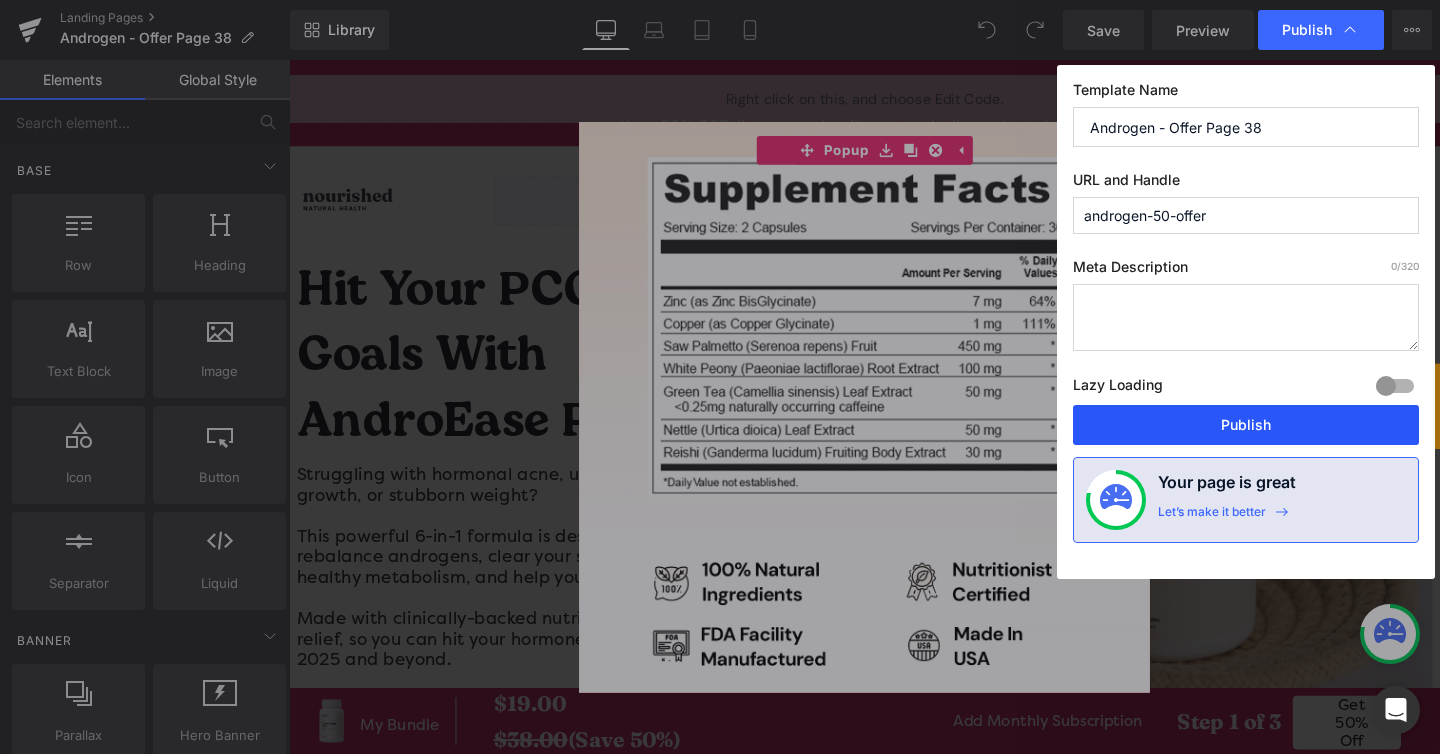 type on "androgen-50-offer" 